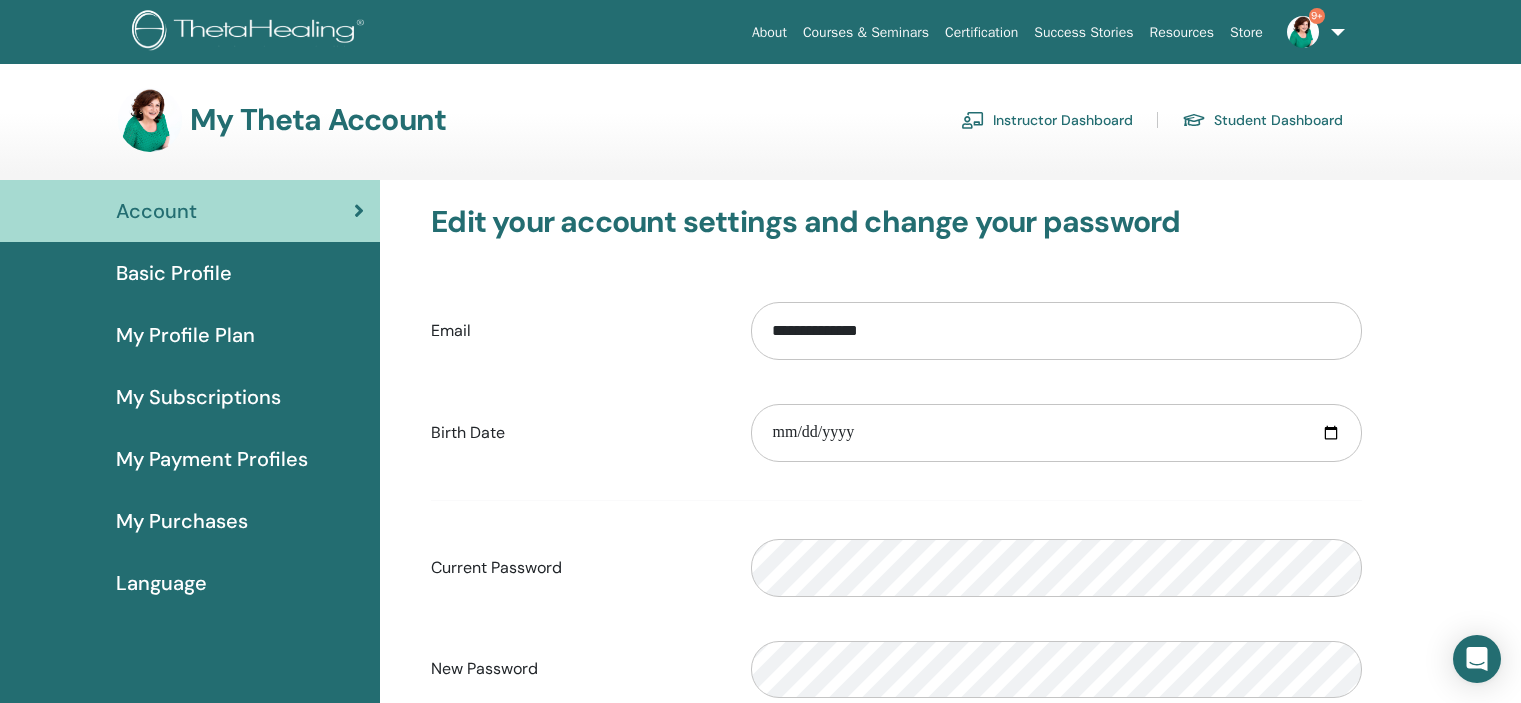 scroll, scrollTop: 0, scrollLeft: 0, axis: both 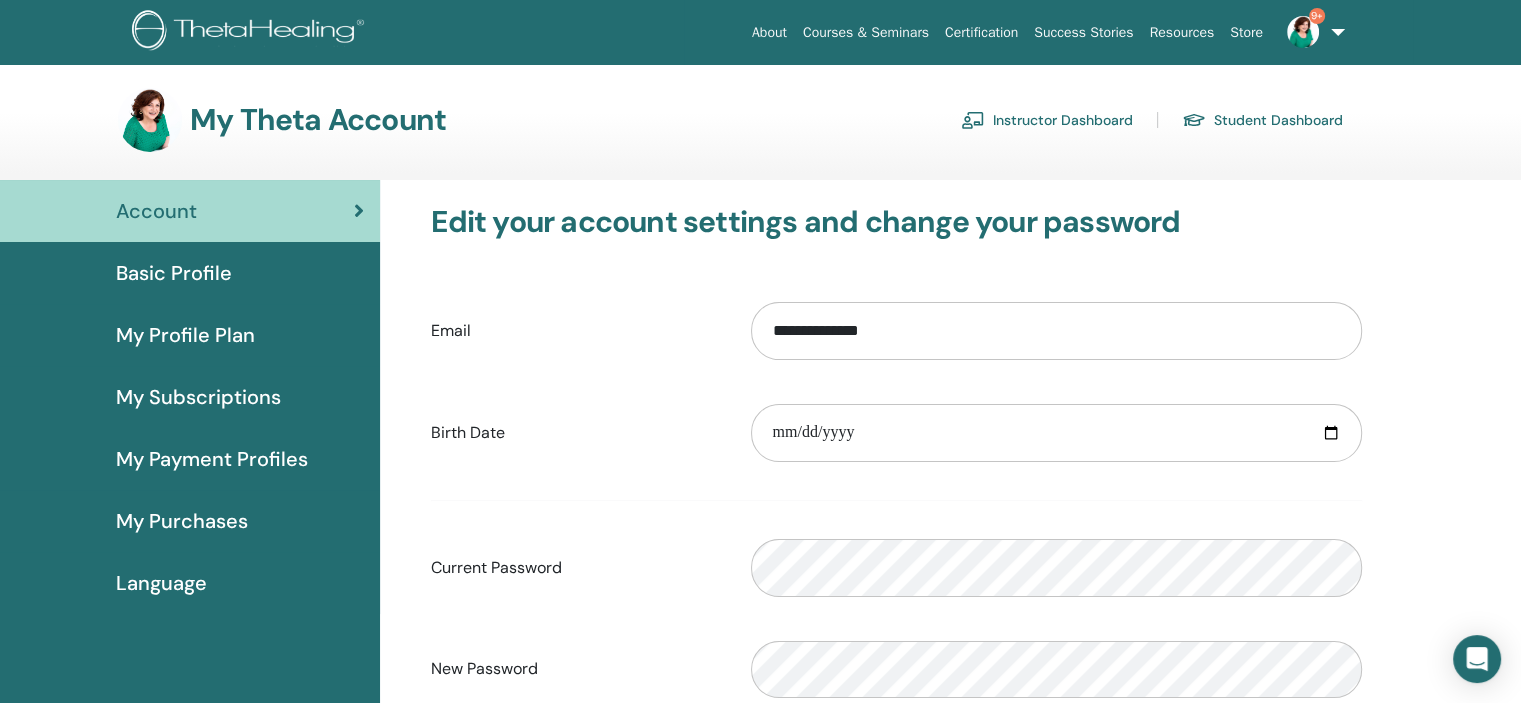 click on "Instructor Dashboard" at bounding box center (1047, 120) 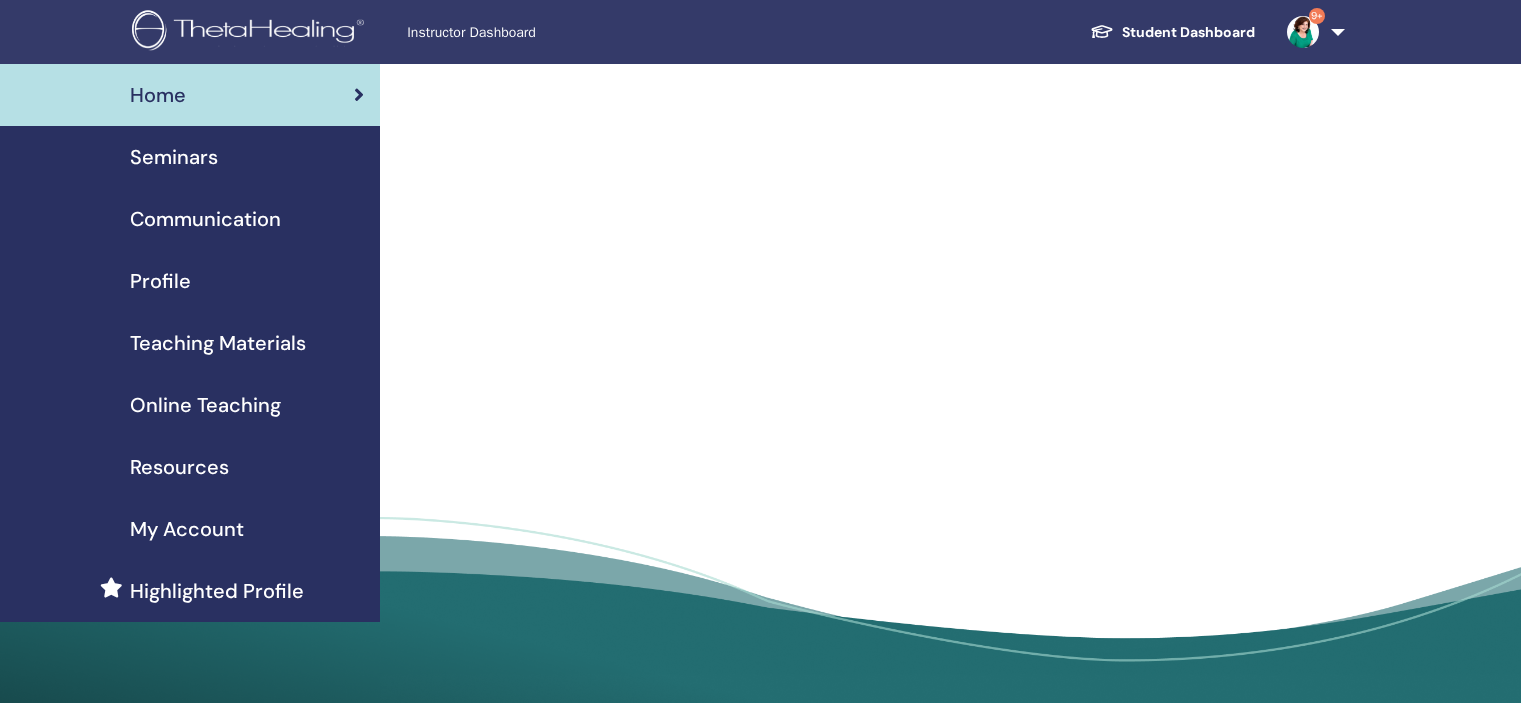 scroll, scrollTop: 0, scrollLeft: 0, axis: both 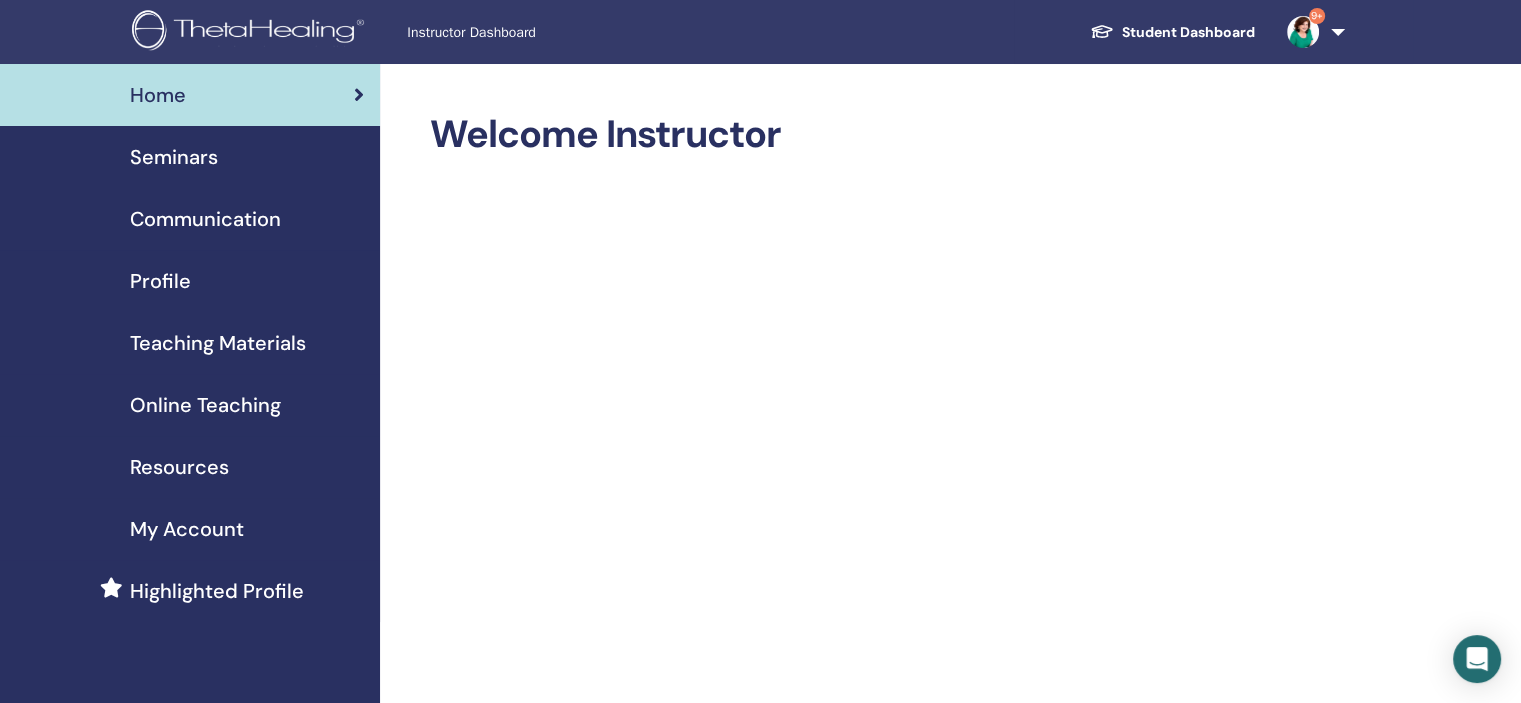 click on "Seminars" at bounding box center (190, 157) 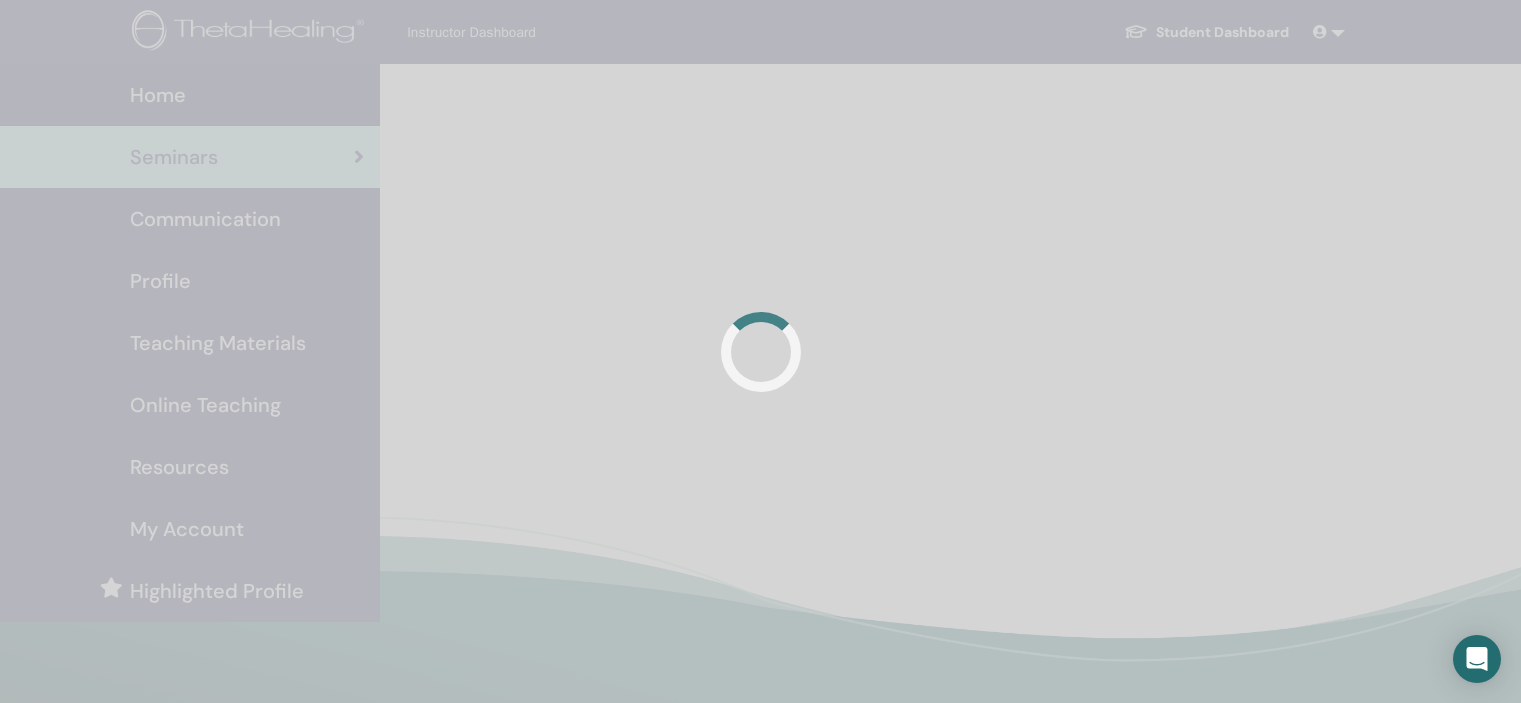 scroll, scrollTop: 0, scrollLeft: 0, axis: both 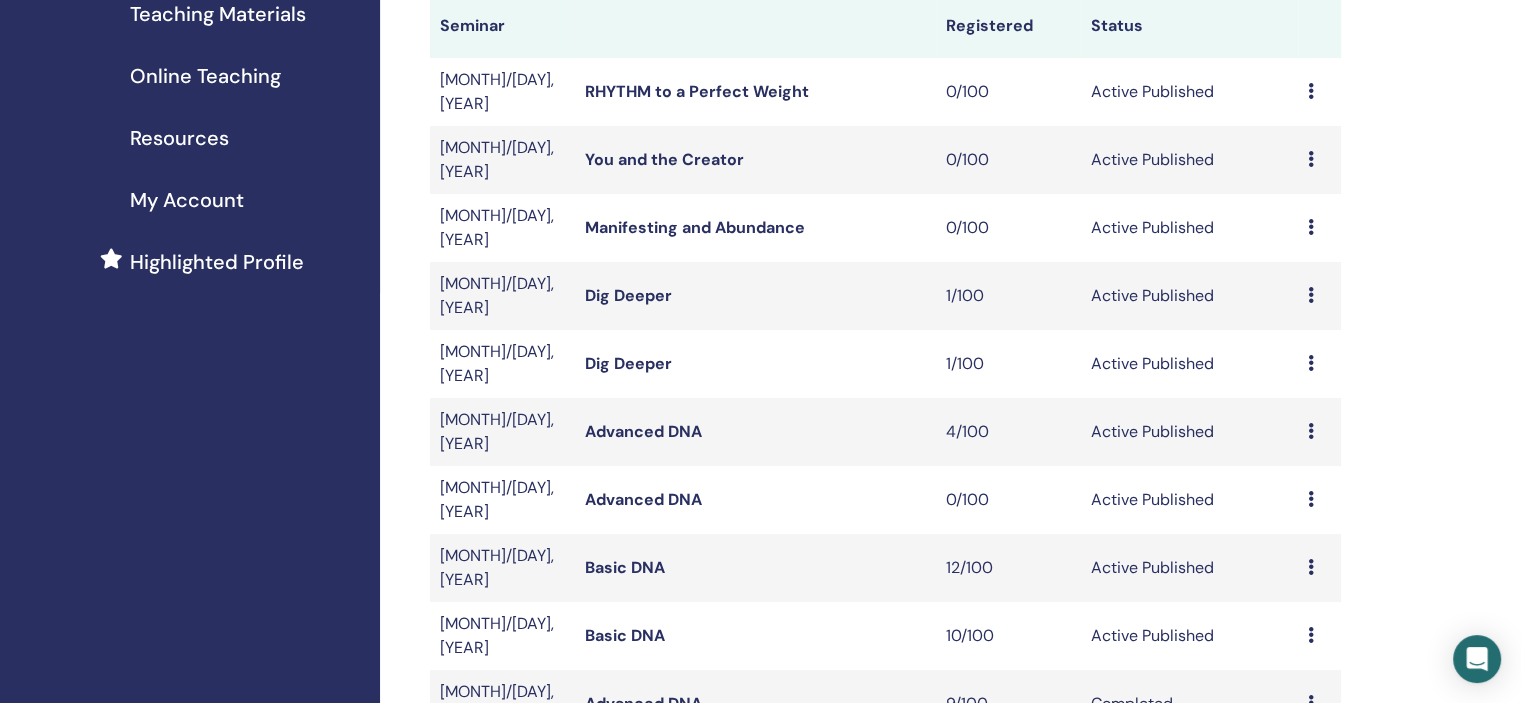 click at bounding box center (1311, 295) 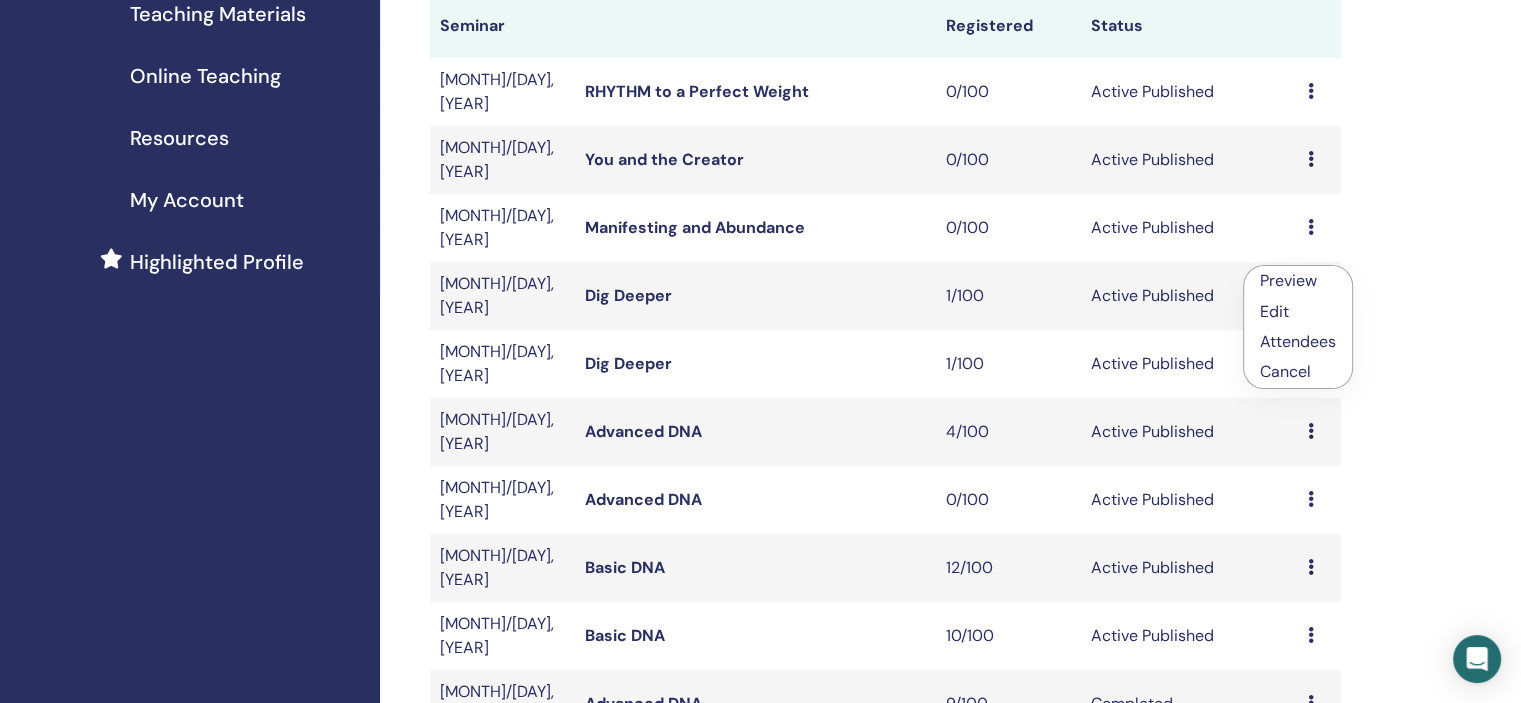 click on "Attendees" at bounding box center [1298, 341] 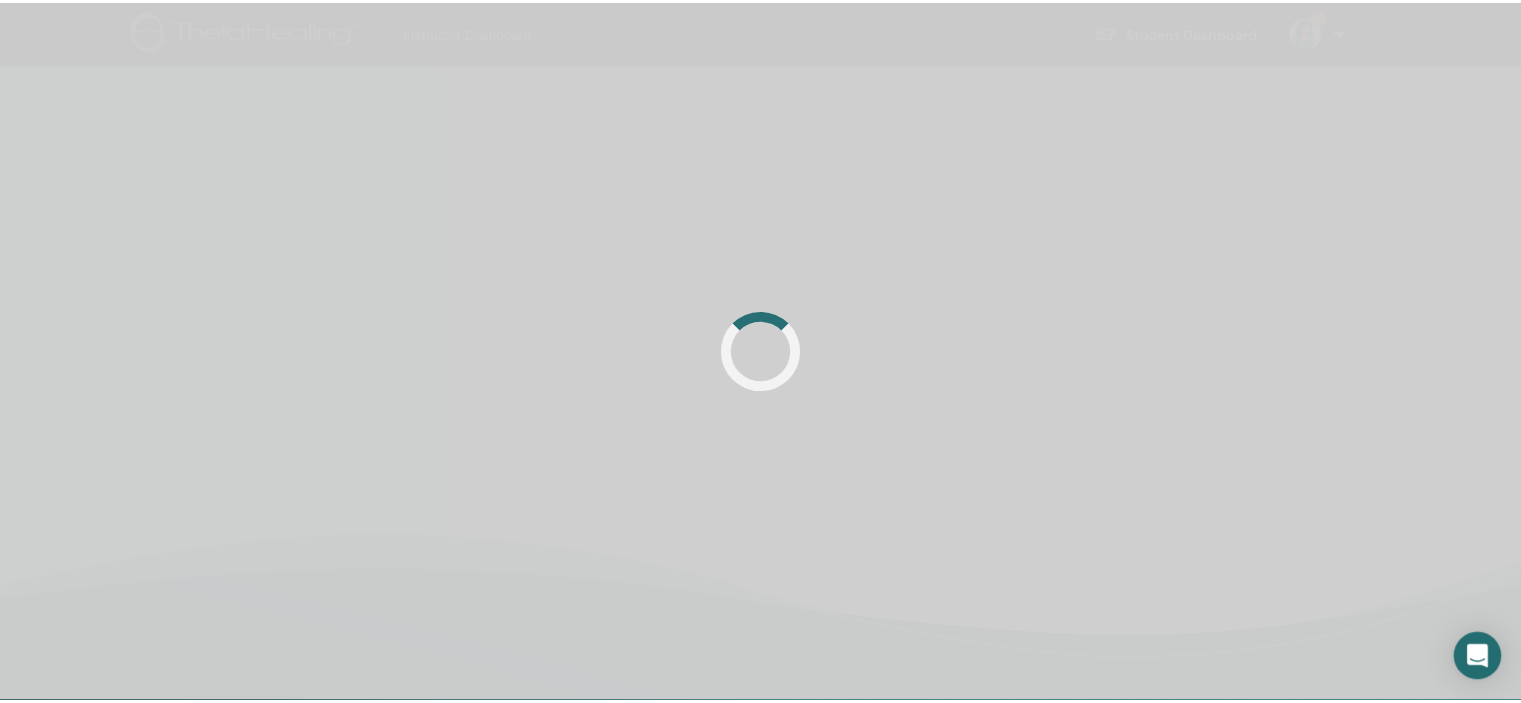 scroll, scrollTop: 0, scrollLeft: 0, axis: both 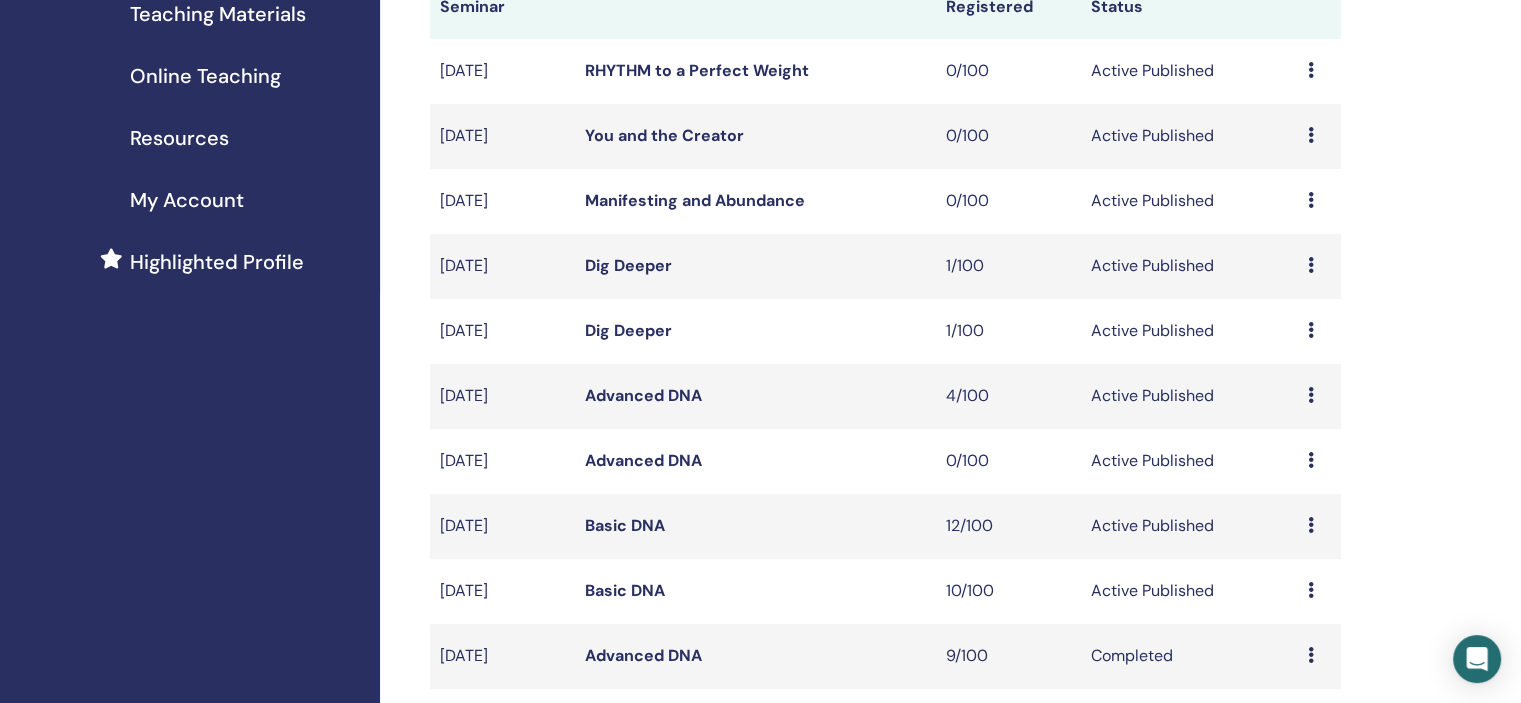 click at bounding box center (1311, 330) 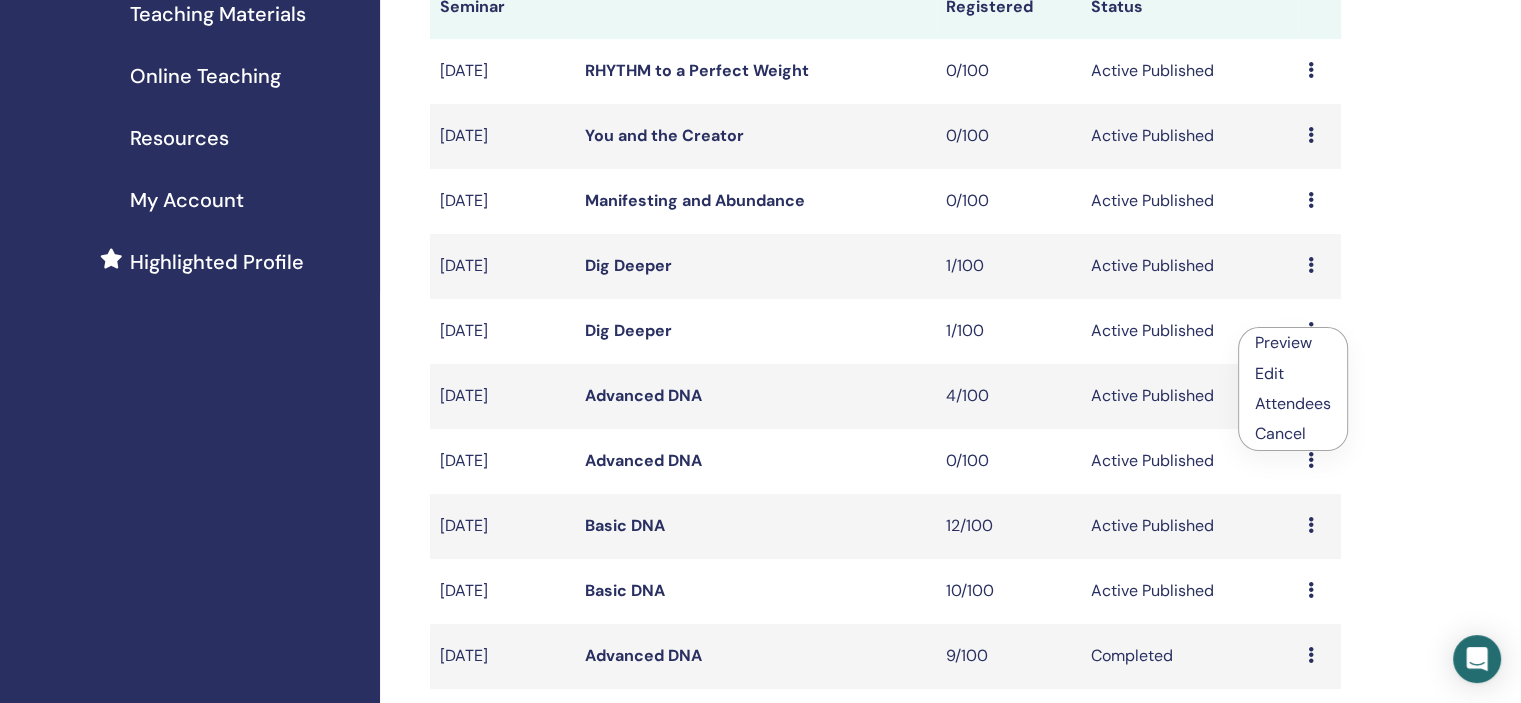 click on "Attendees" at bounding box center [1293, 403] 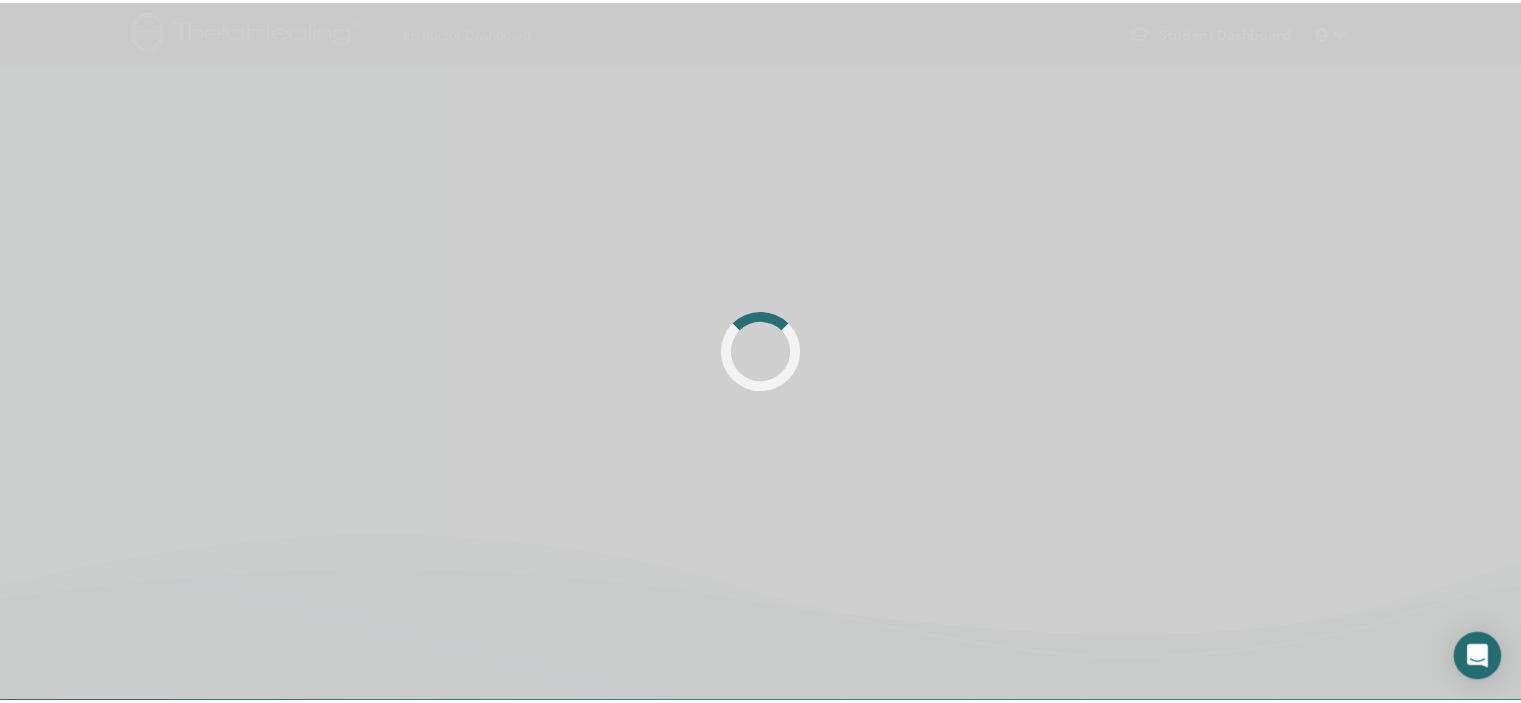 scroll, scrollTop: 0, scrollLeft: 0, axis: both 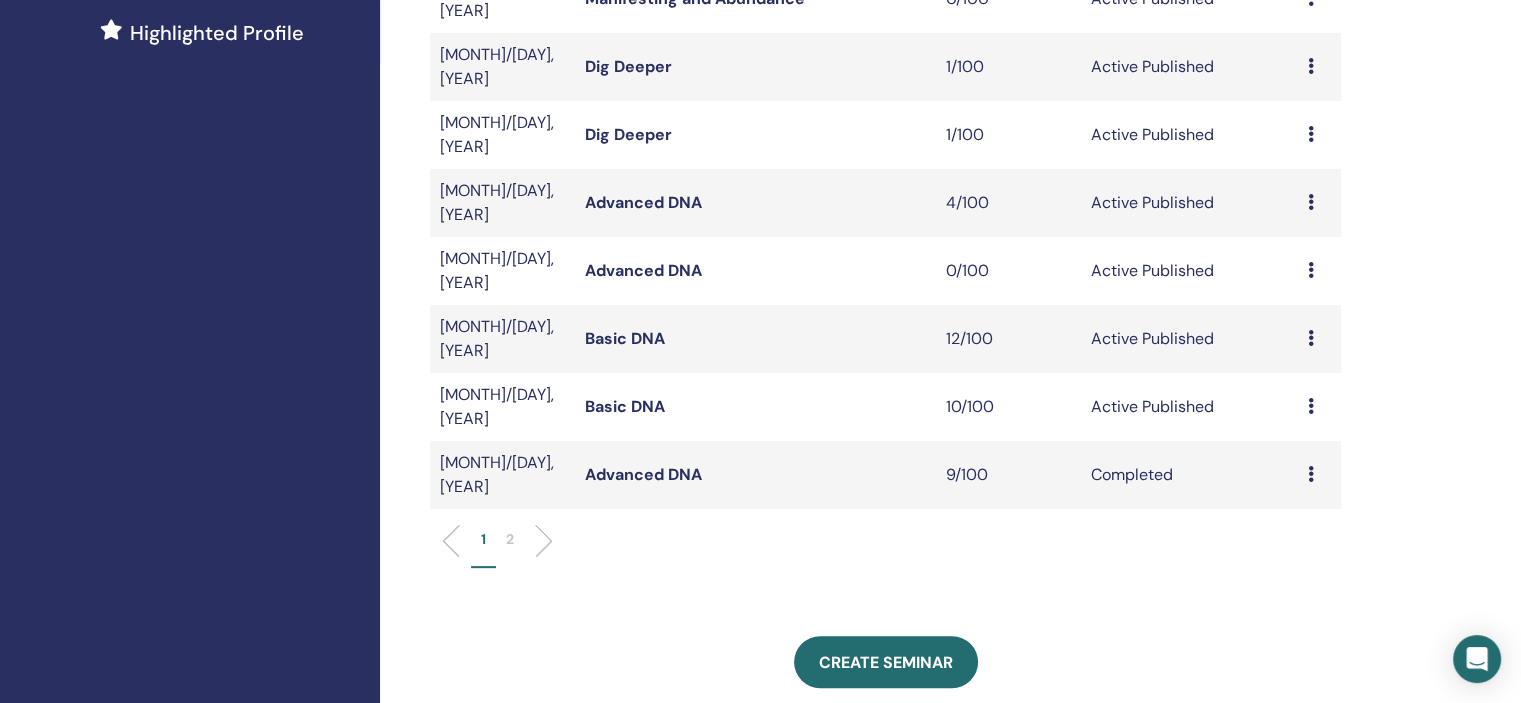 click at bounding box center (1311, 202) 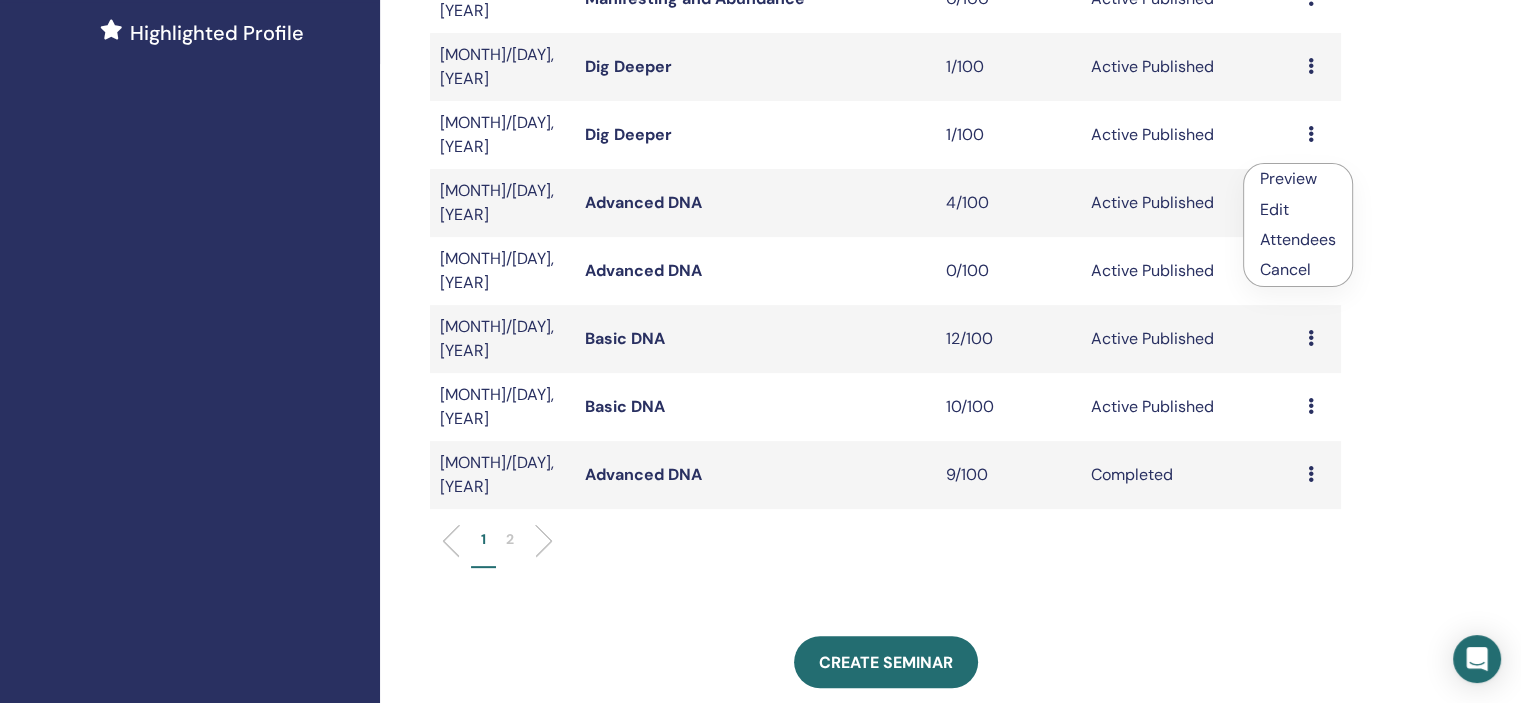 click on "Attendees" at bounding box center [1298, 239] 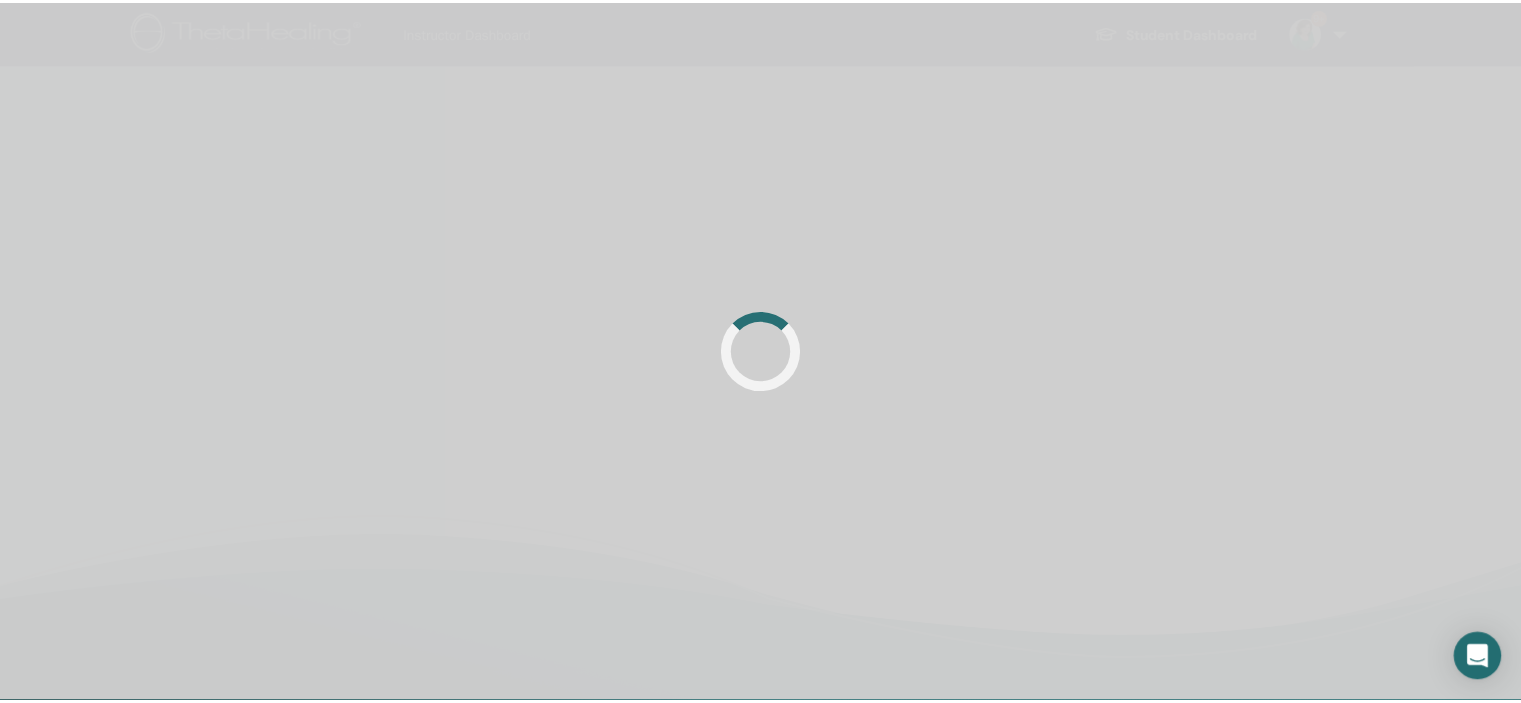scroll, scrollTop: 0, scrollLeft: 0, axis: both 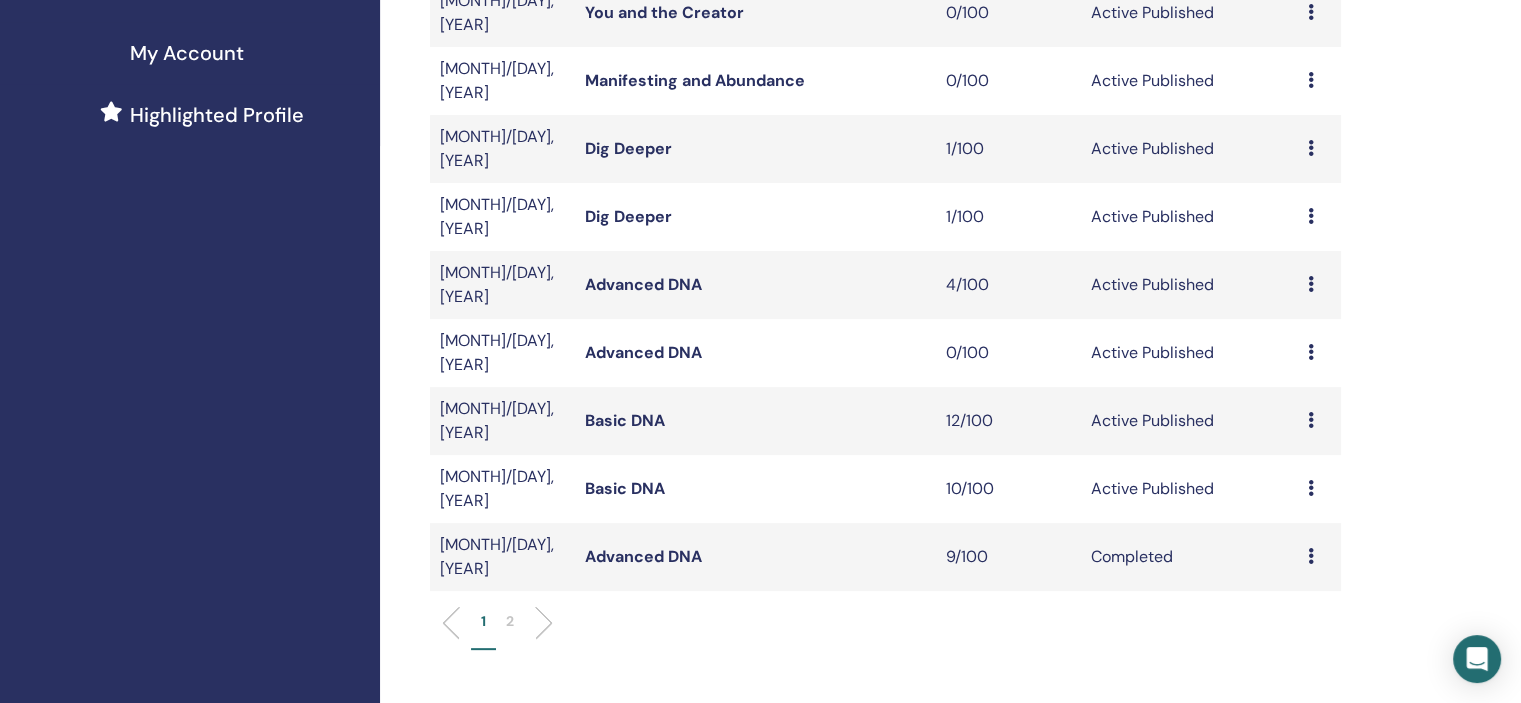click on "Preview Edit Attendees Cancel" at bounding box center [1319, 421] 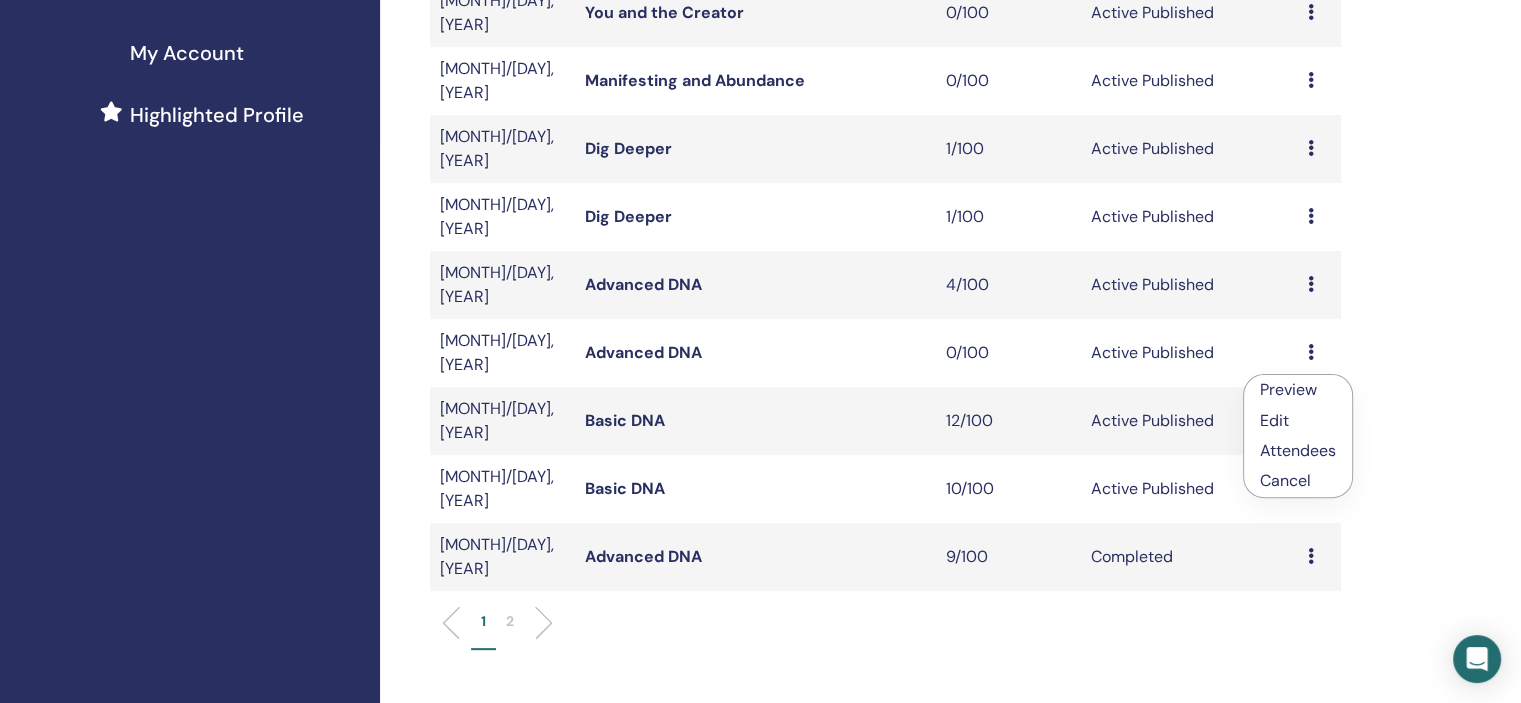 click on "Attendees" at bounding box center (1298, 450) 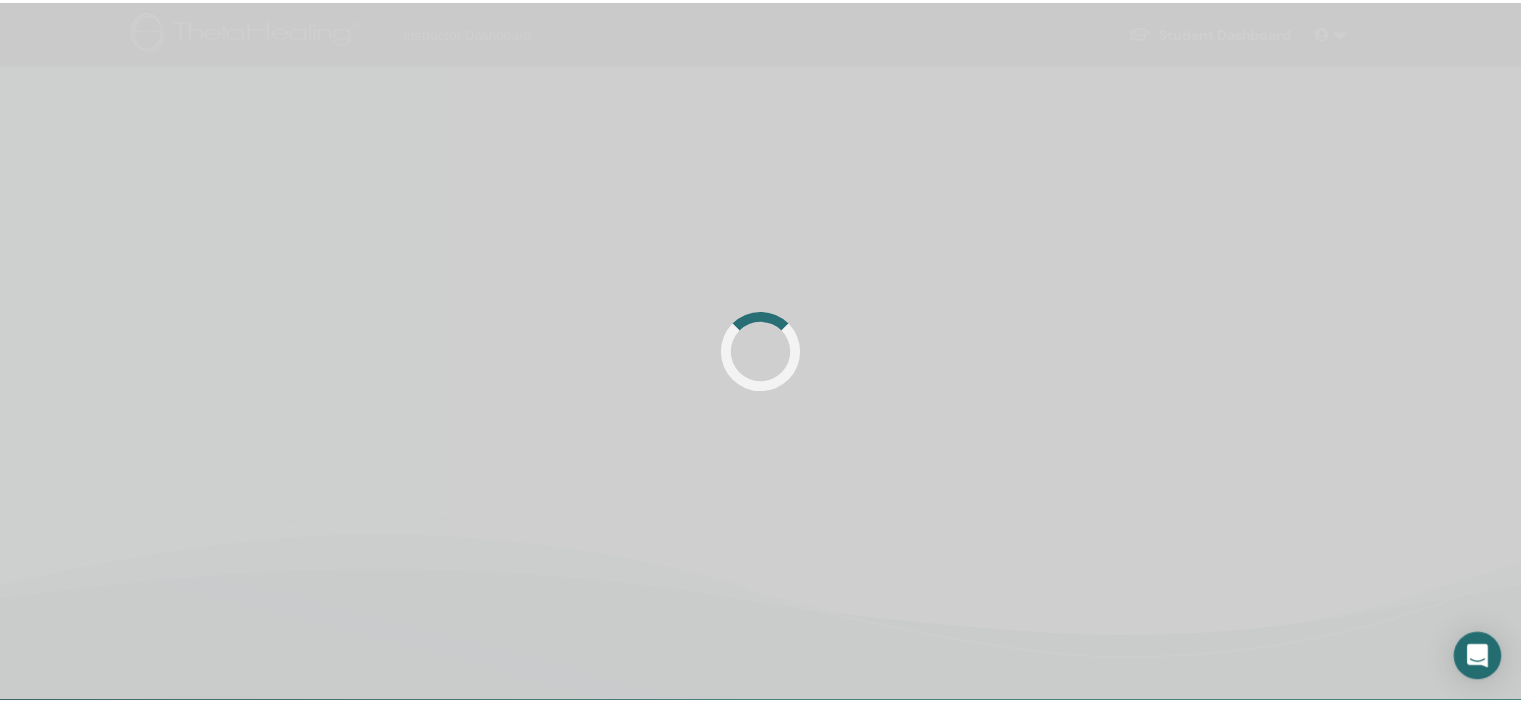 scroll, scrollTop: 0, scrollLeft: 0, axis: both 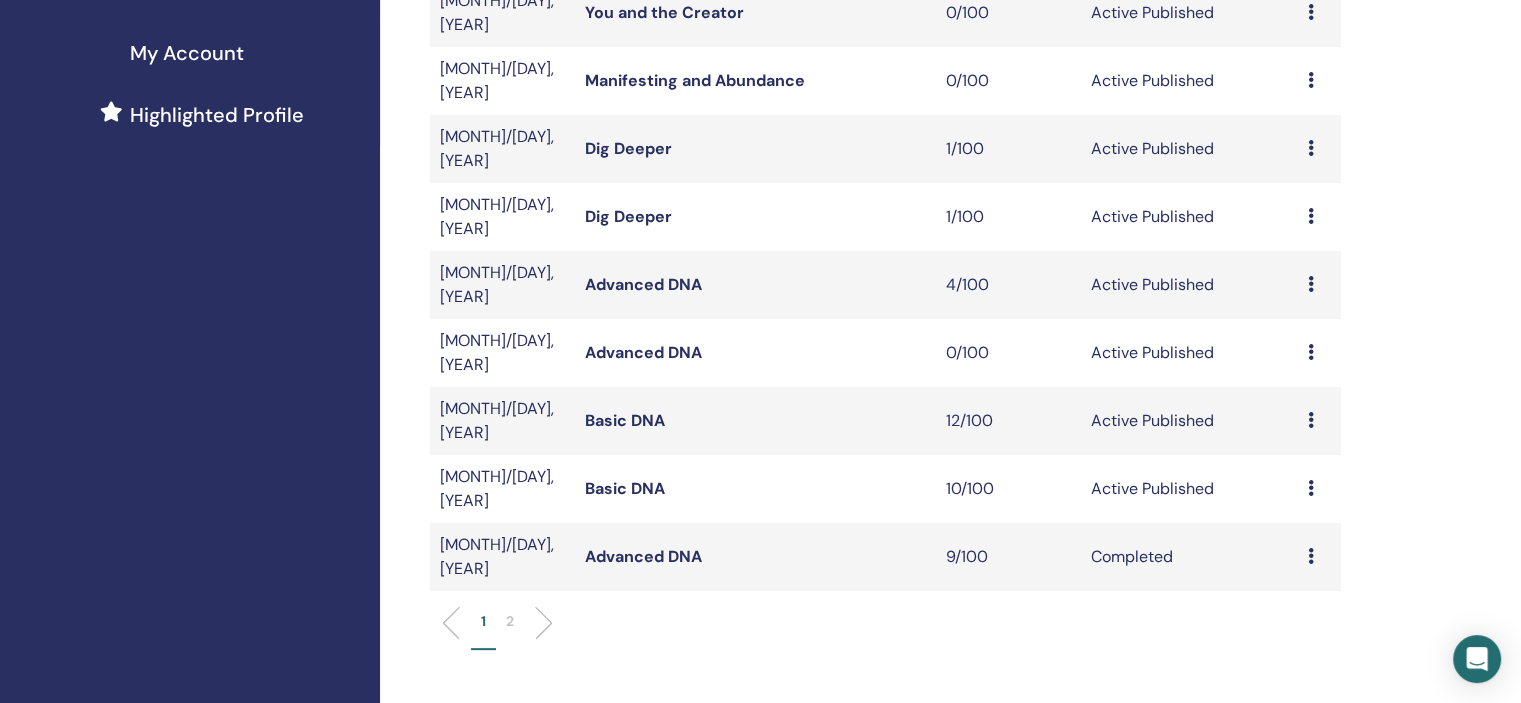 click at bounding box center [1311, 488] 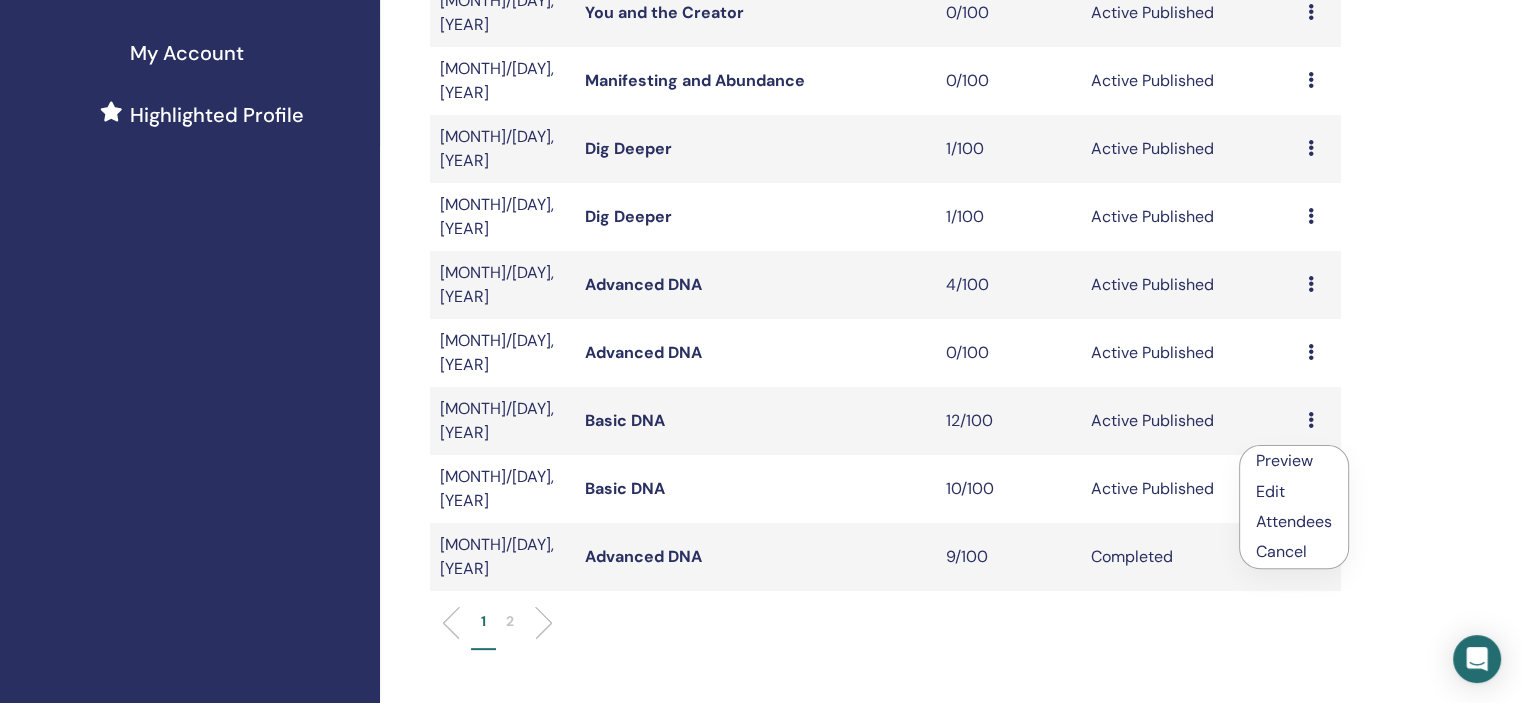 click on "Attendees" at bounding box center [1294, 521] 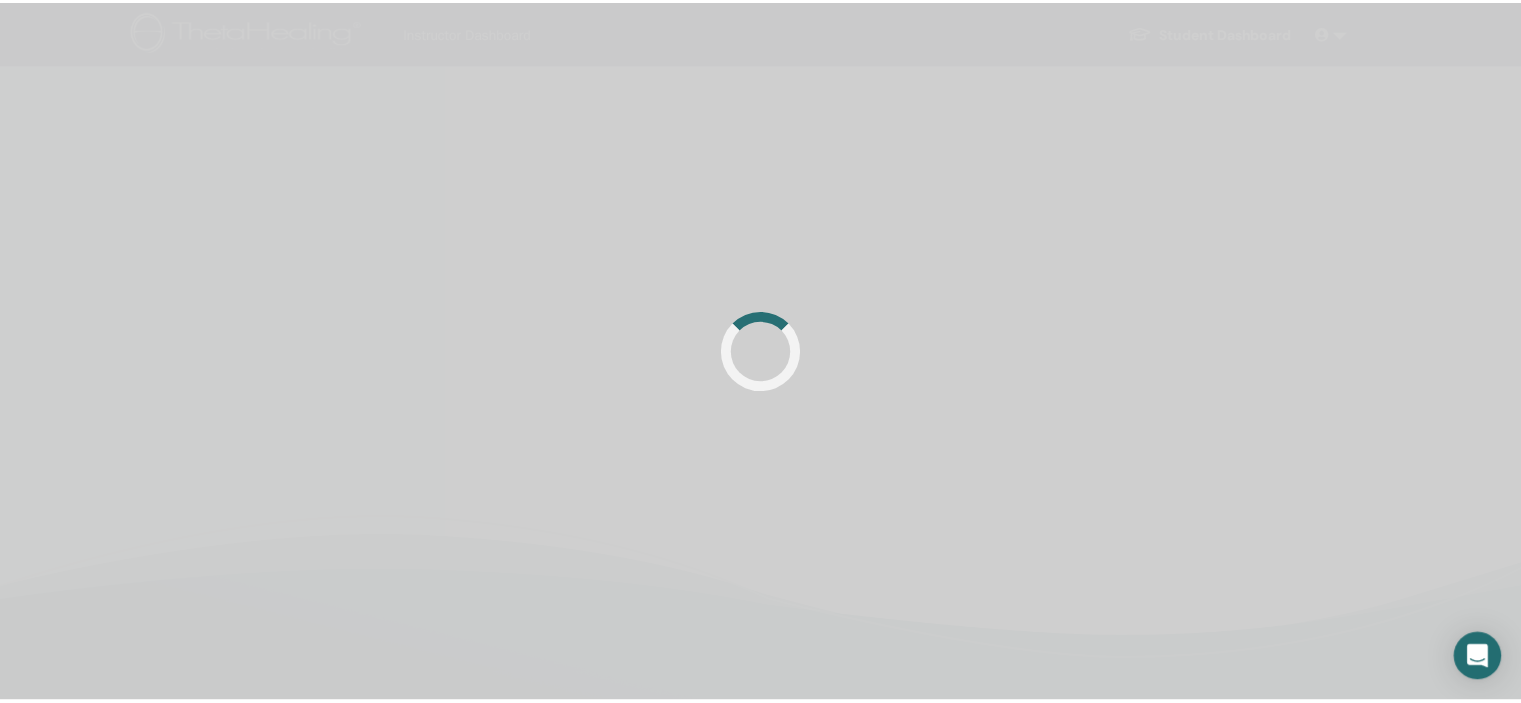 scroll, scrollTop: 0, scrollLeft: 0, axis: both 